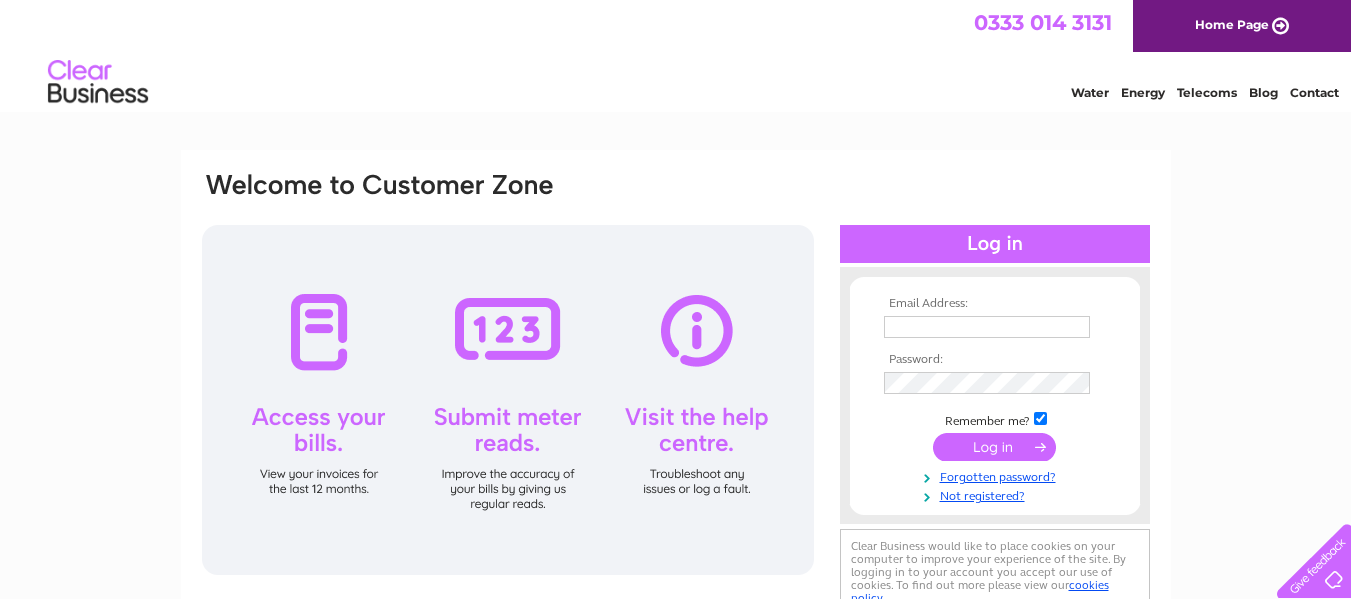 scroll, scrollTop: 0, scrollLeft: 0, axis: both 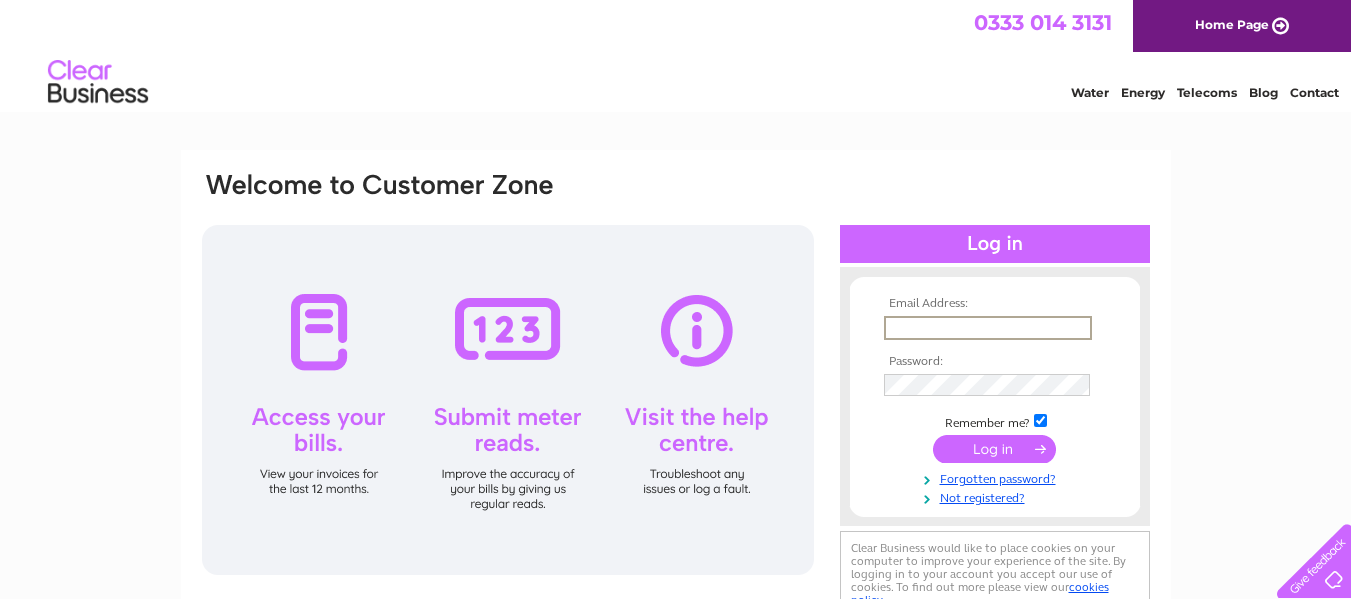type on "mia60@inbox.lv" 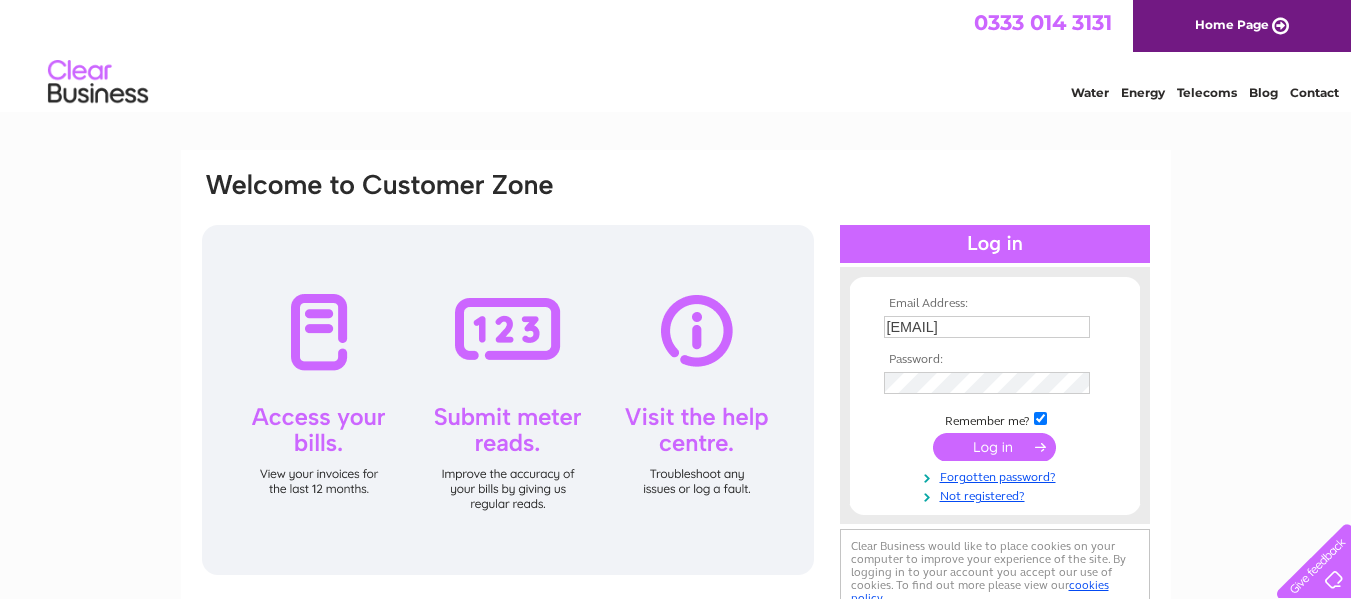 click at bounding box center (994, 447) 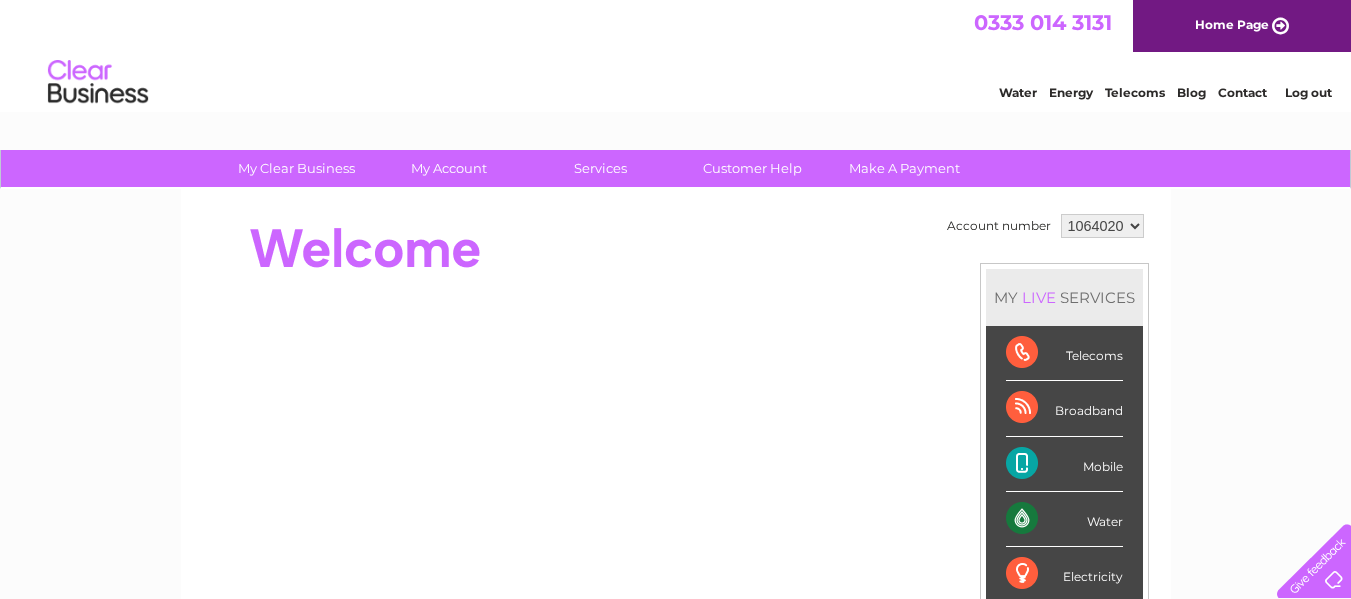 scroll, scrollTop: 0, scrollLeft: 0, axis: both 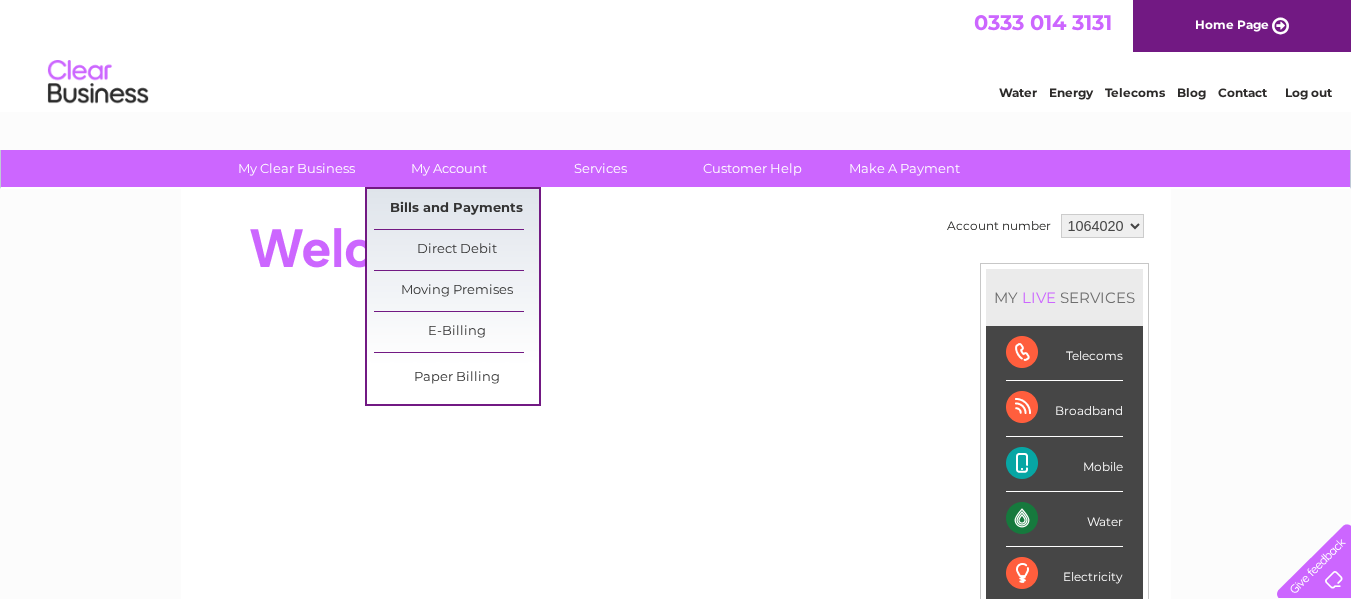 click on "Bills and Payments" at bounding box center (456, 209) 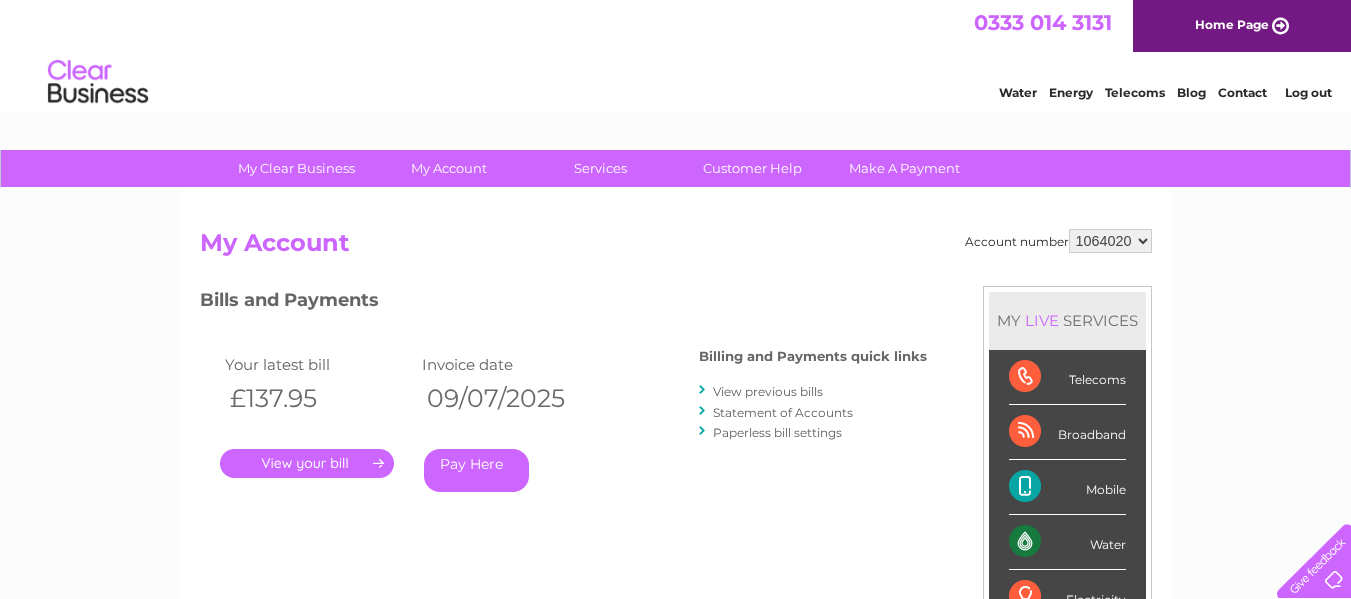 scroll, scrollTop: 0, scrollLeft: 0, axis: both 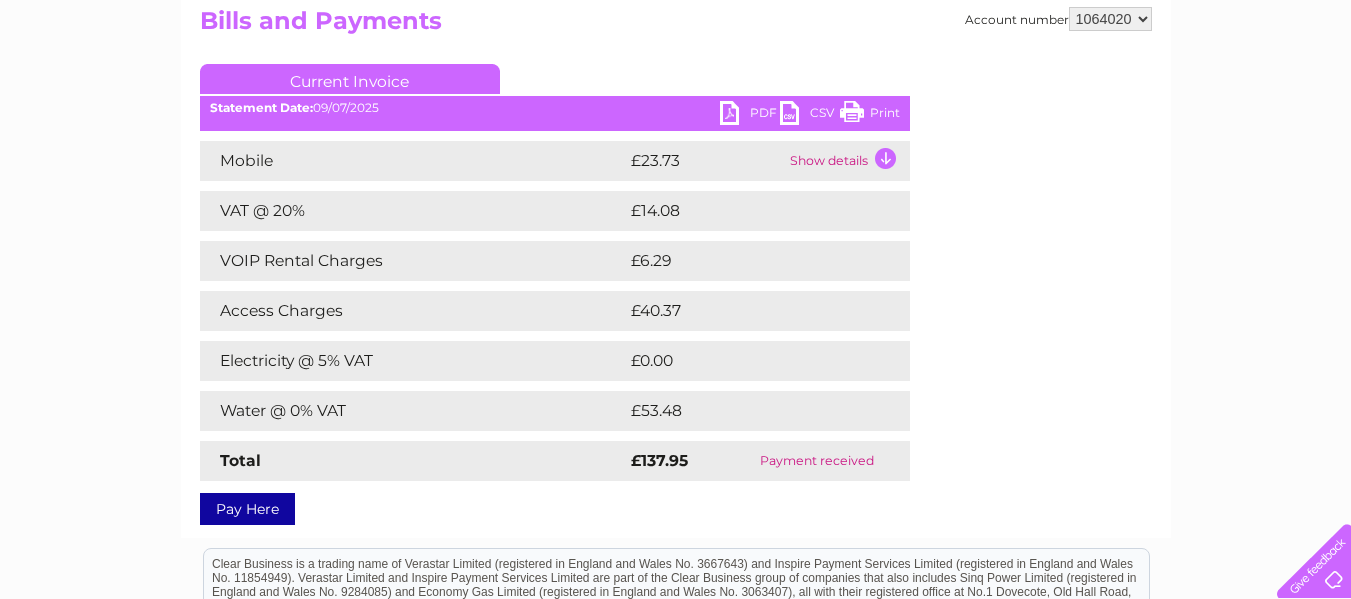 click on "Show details" at bounding box center [847, 161] 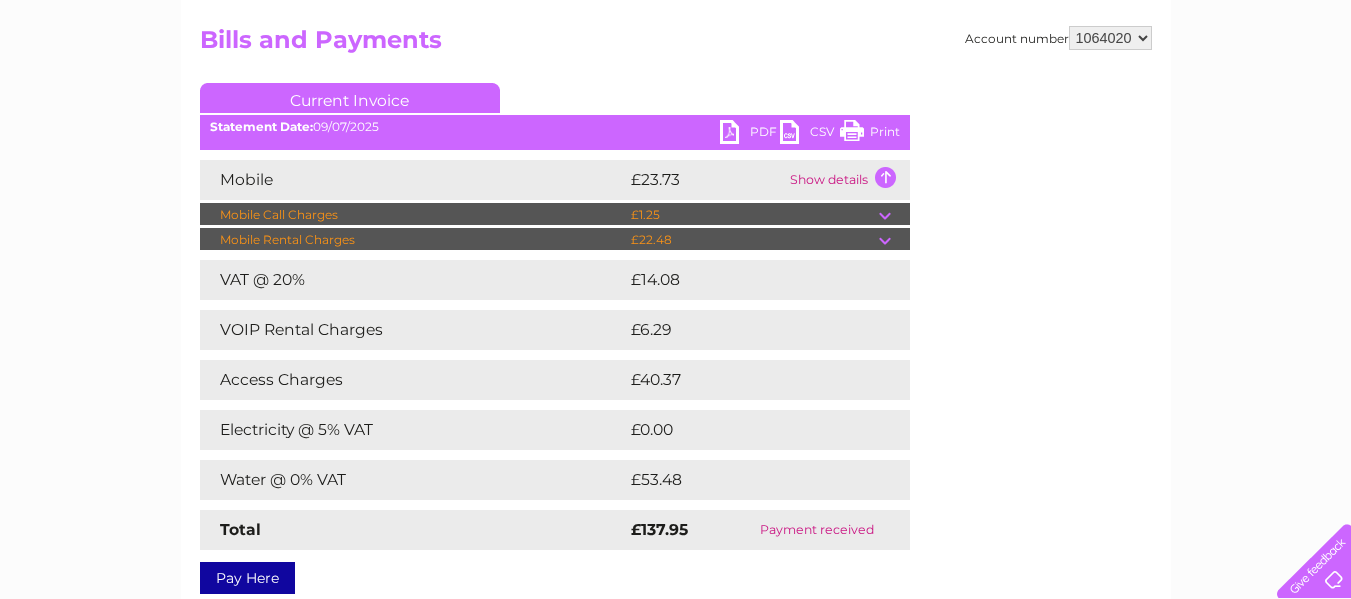 scroll, scrollTop: 202, scrollLeft: 0, axis: vertical 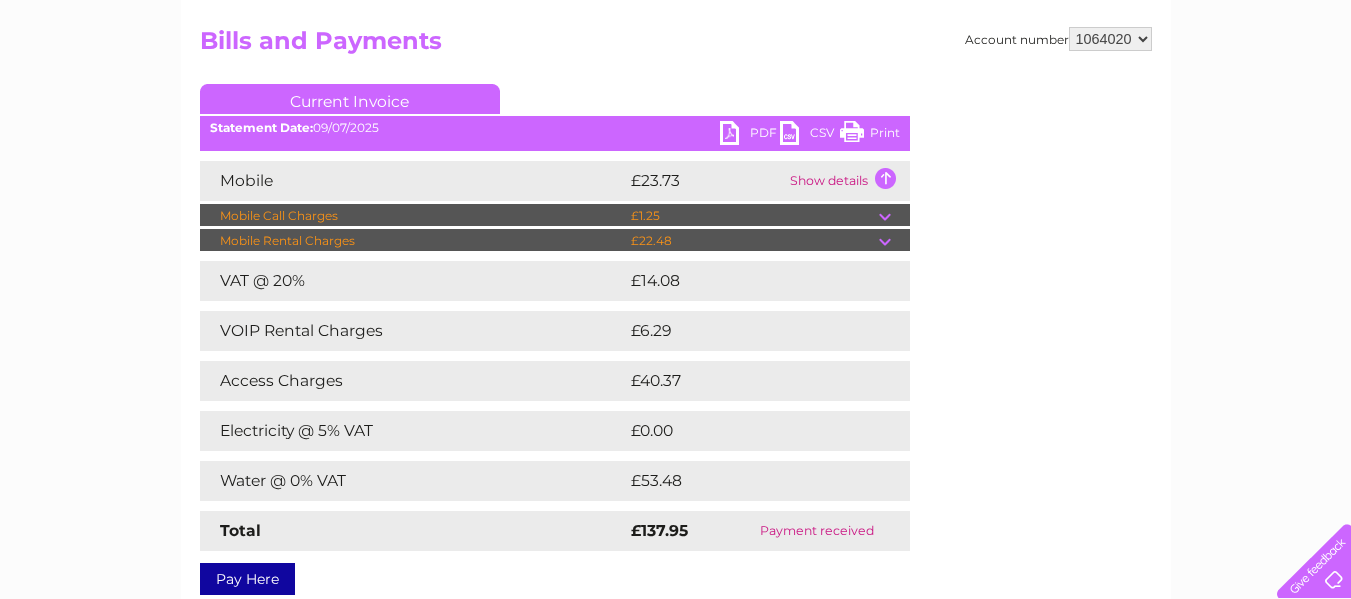 click on "Print" at bounding box center (870, 135) 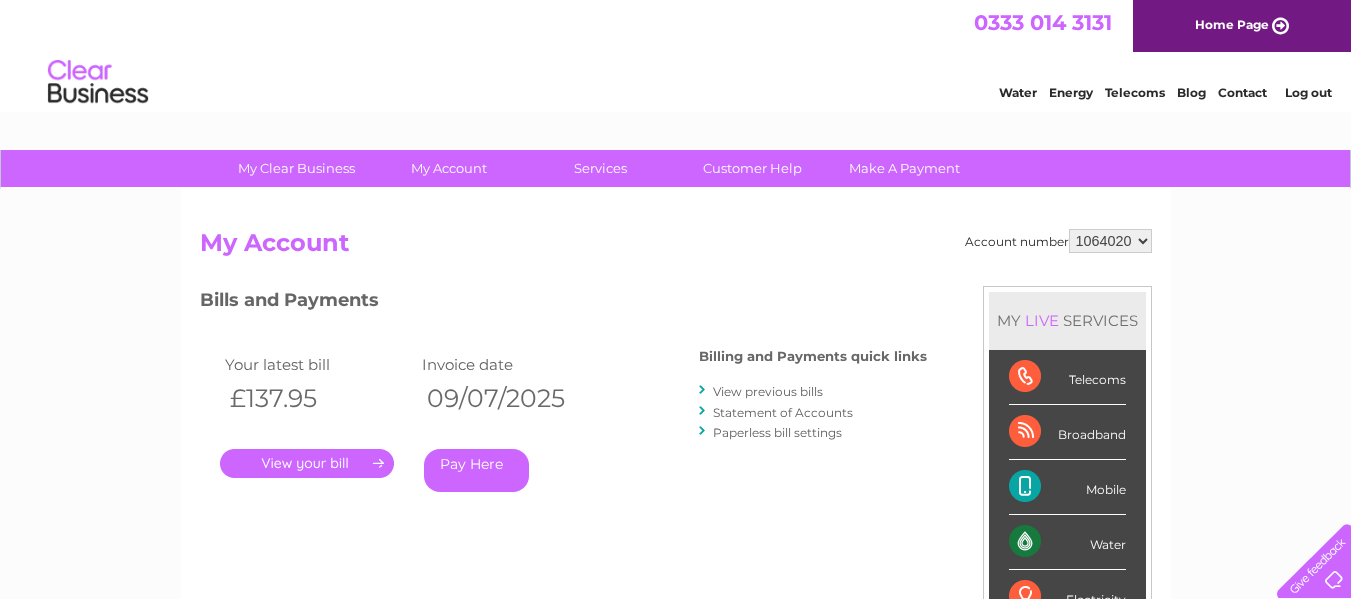 scroll, scrollTop: 0, scrollLeft: 0, axis: both 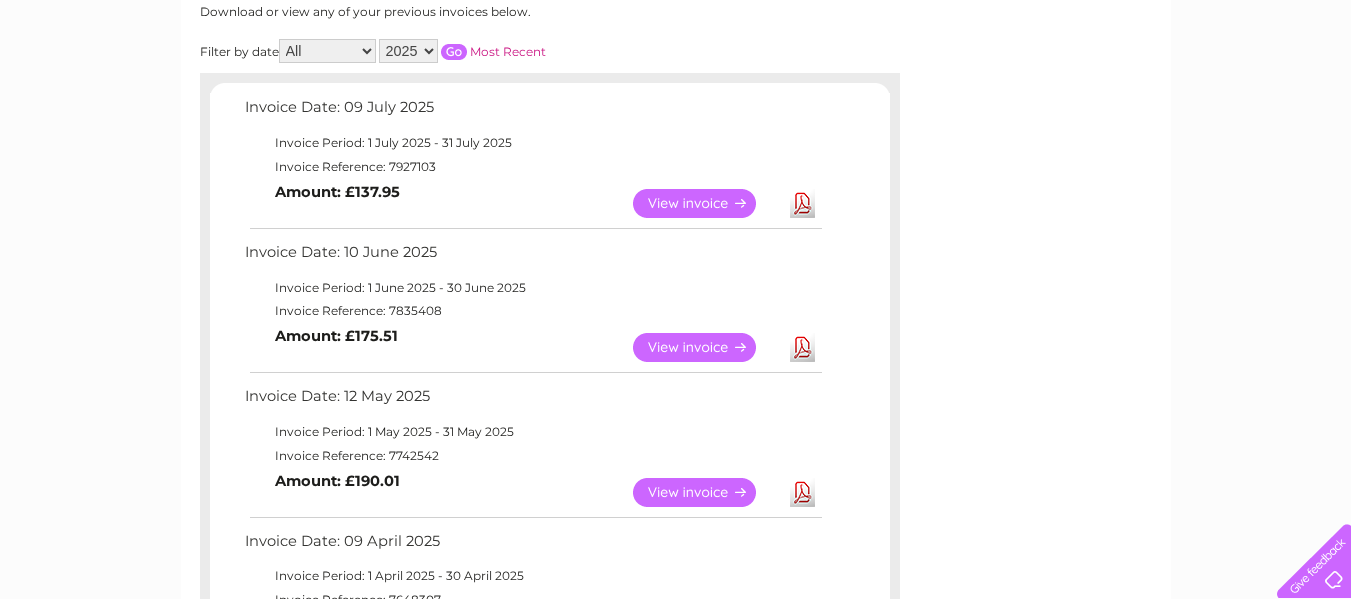 click on "View" at bounding box center [706, 347] 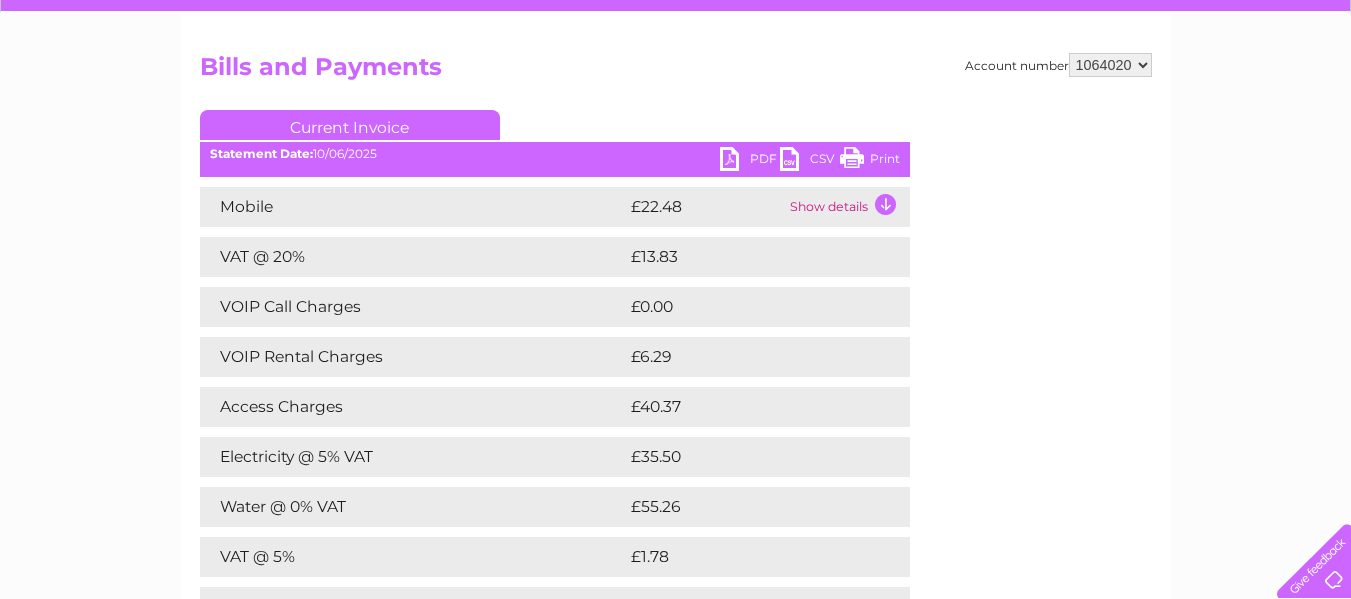 scroll, scrollTop: 177, scrollLeft: 0, axis: vertical 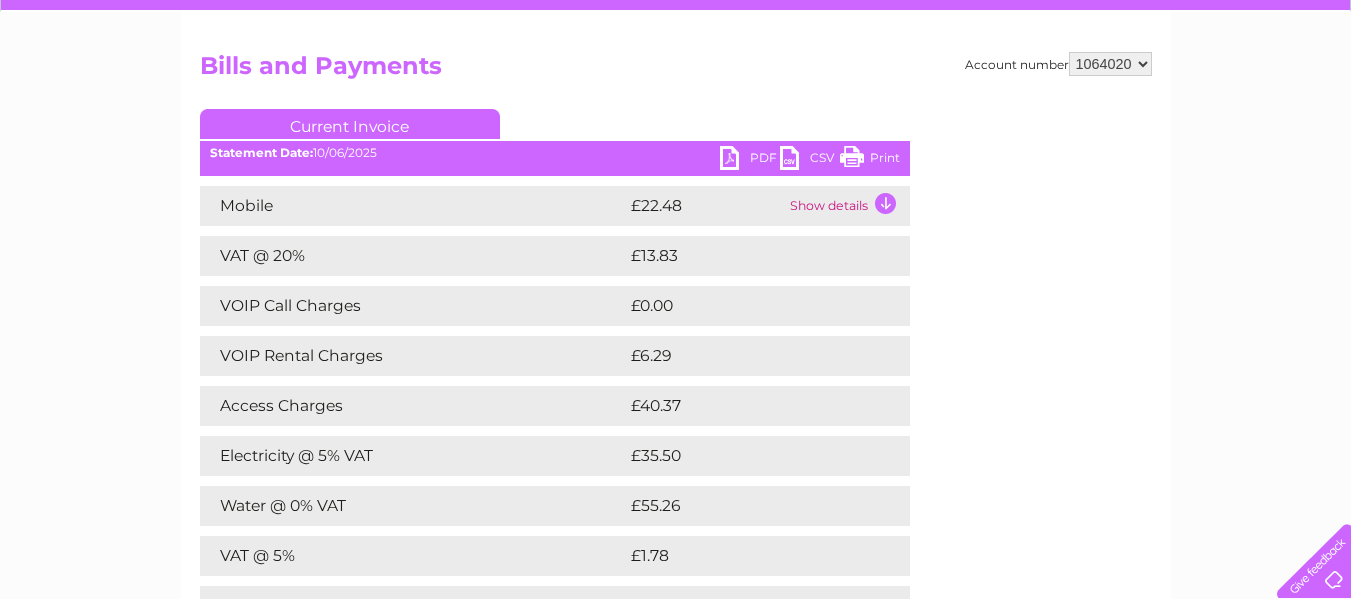 click on "Current Invoice" at bounding box center [555, 127] 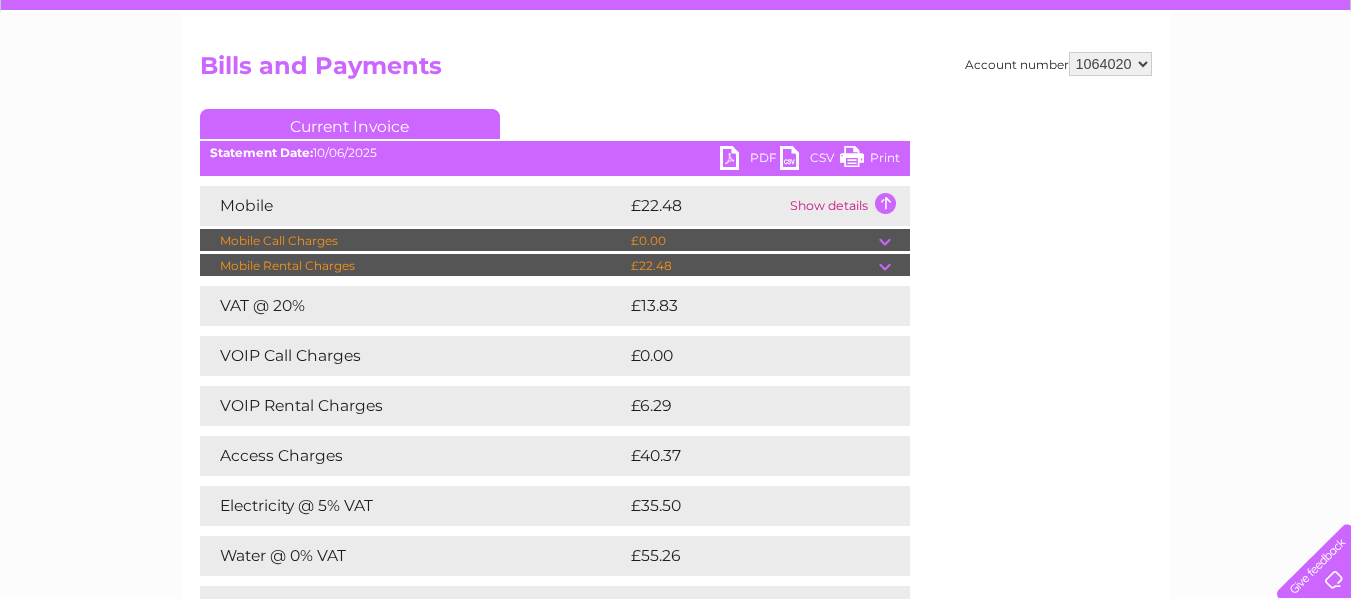 click on "Show details" at bounding box center [847, 206] 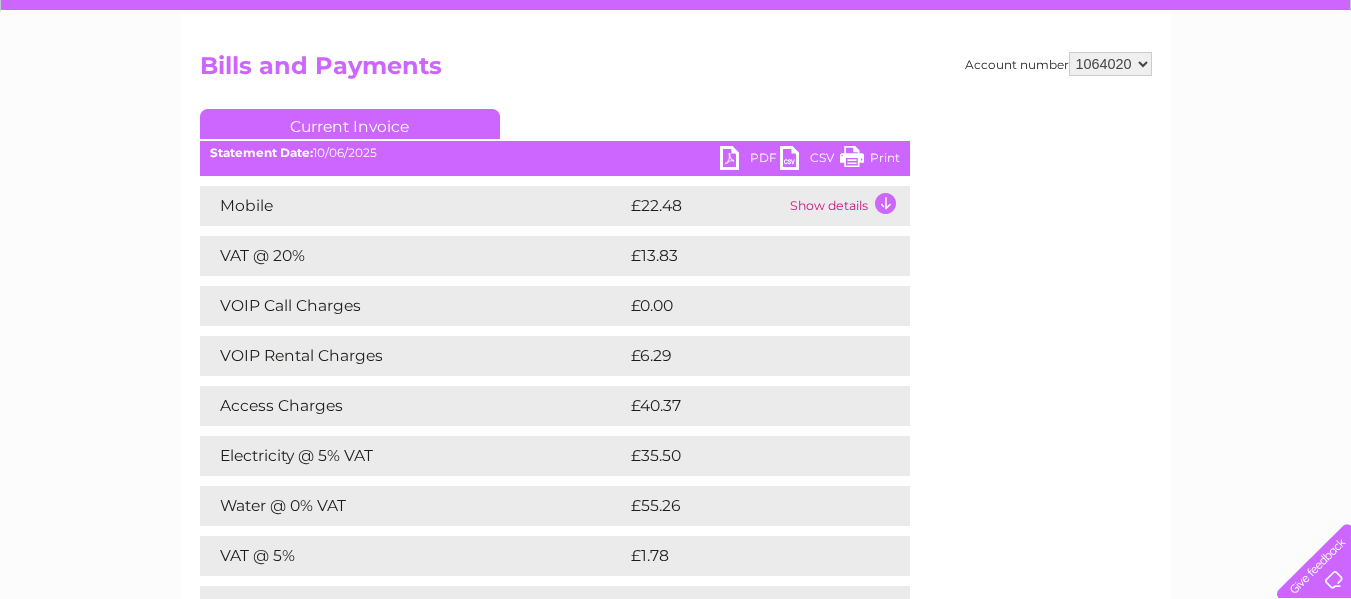 click on "Print" at bounding box center (870, 160) 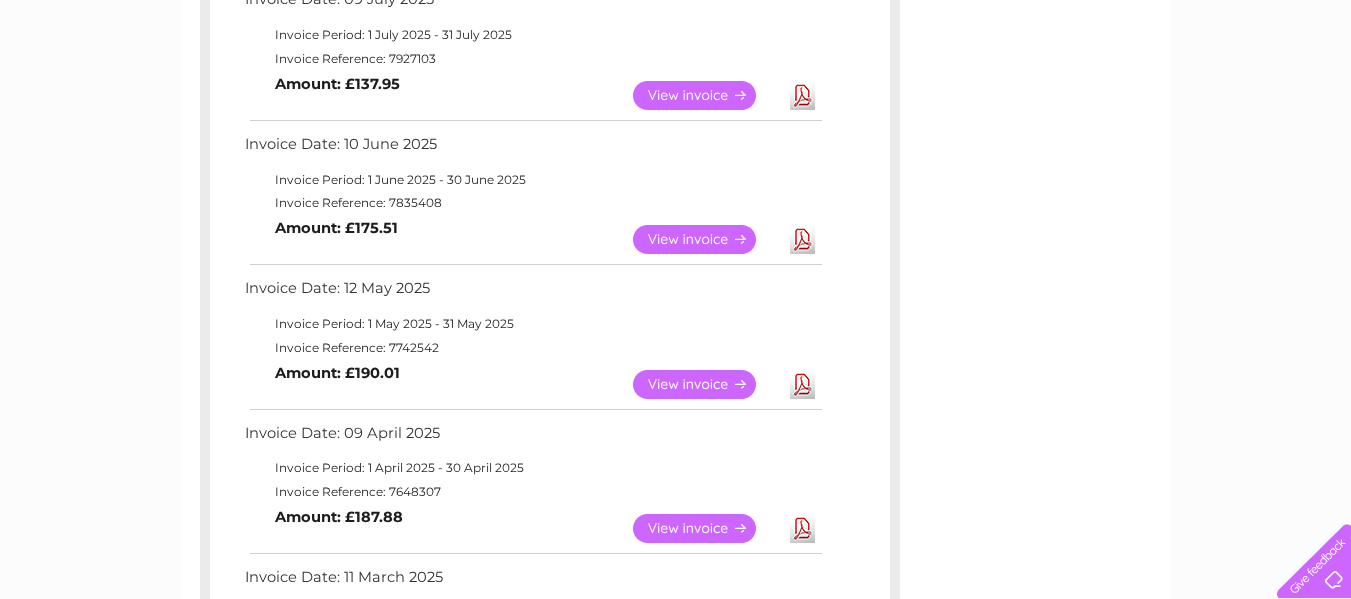 scroll, scrollTop: 397, scrollLeft: 0, axis: vertical 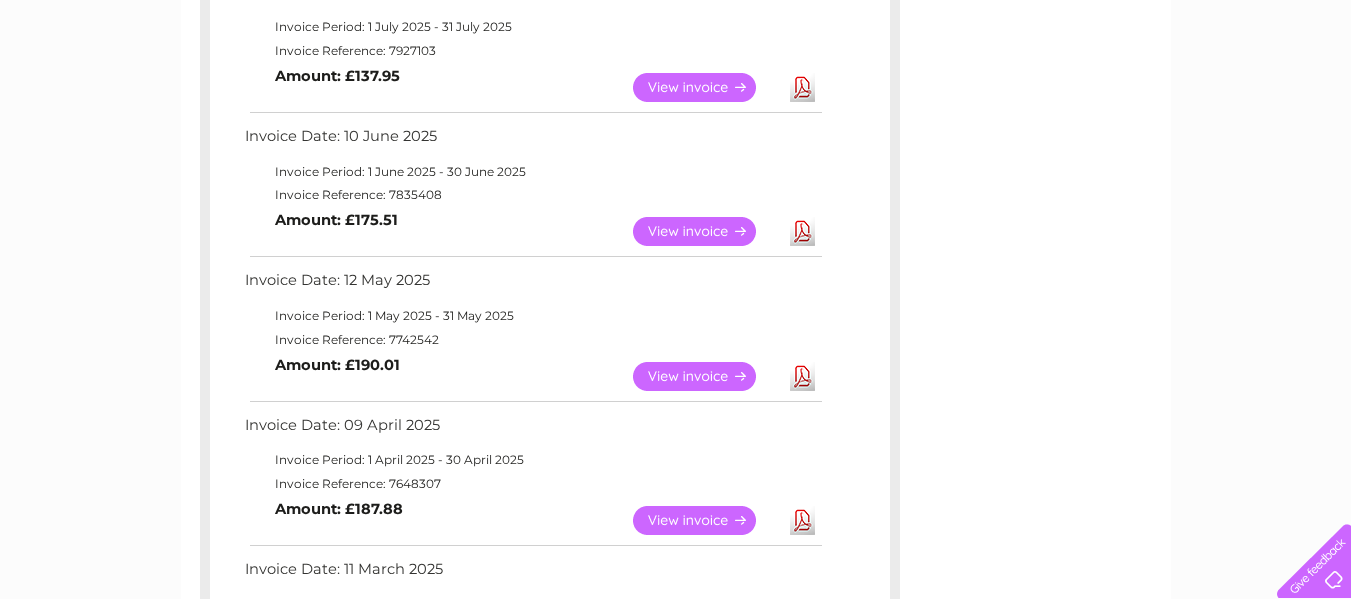 click on "View" at bounding box center (706, 376) 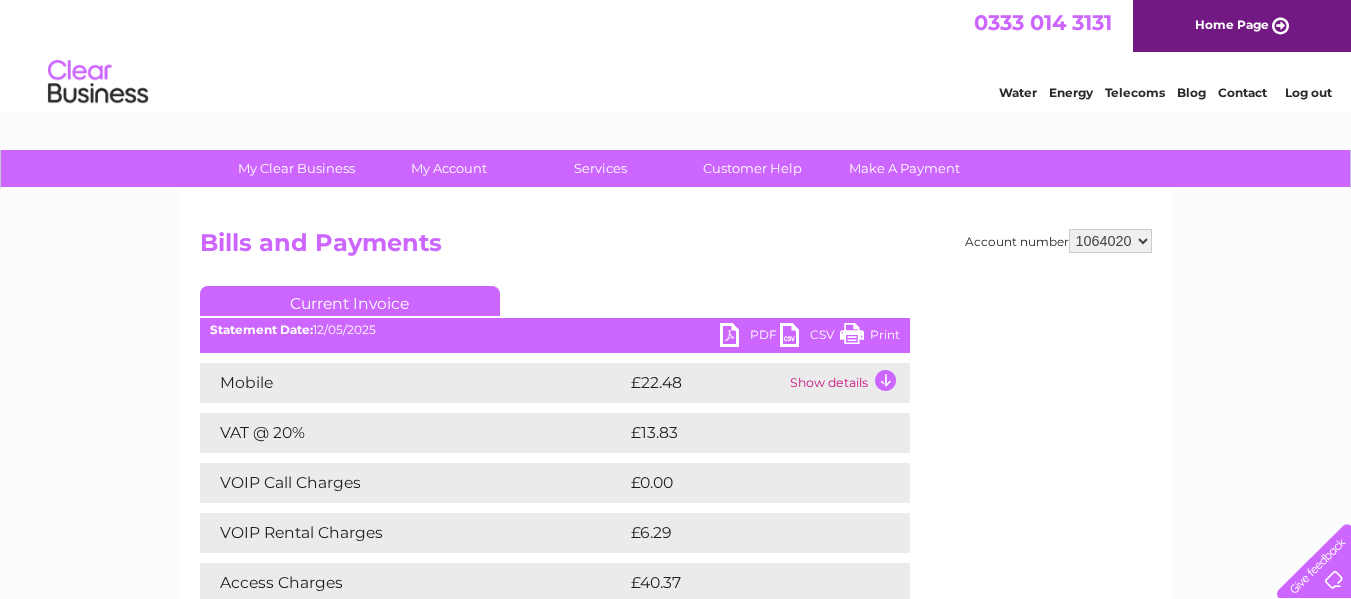scroll, scrollTop: 0, scrollLeft: 0, axis: both 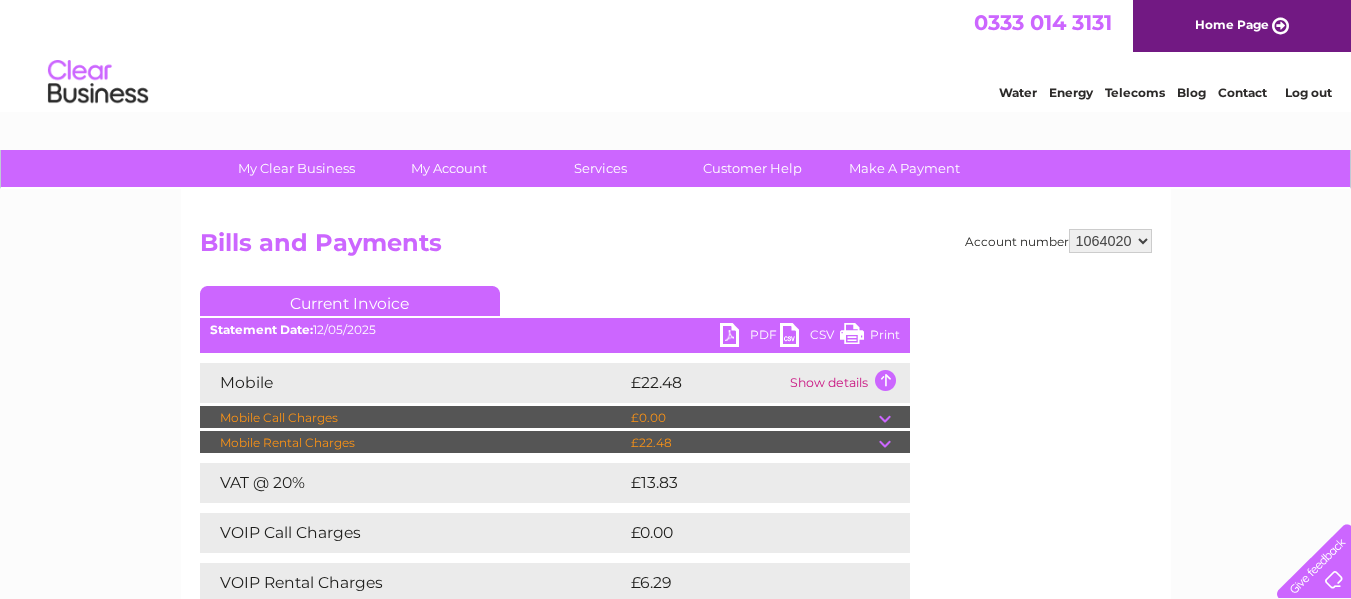 click on "Show details" at bounding box center (847, 383) 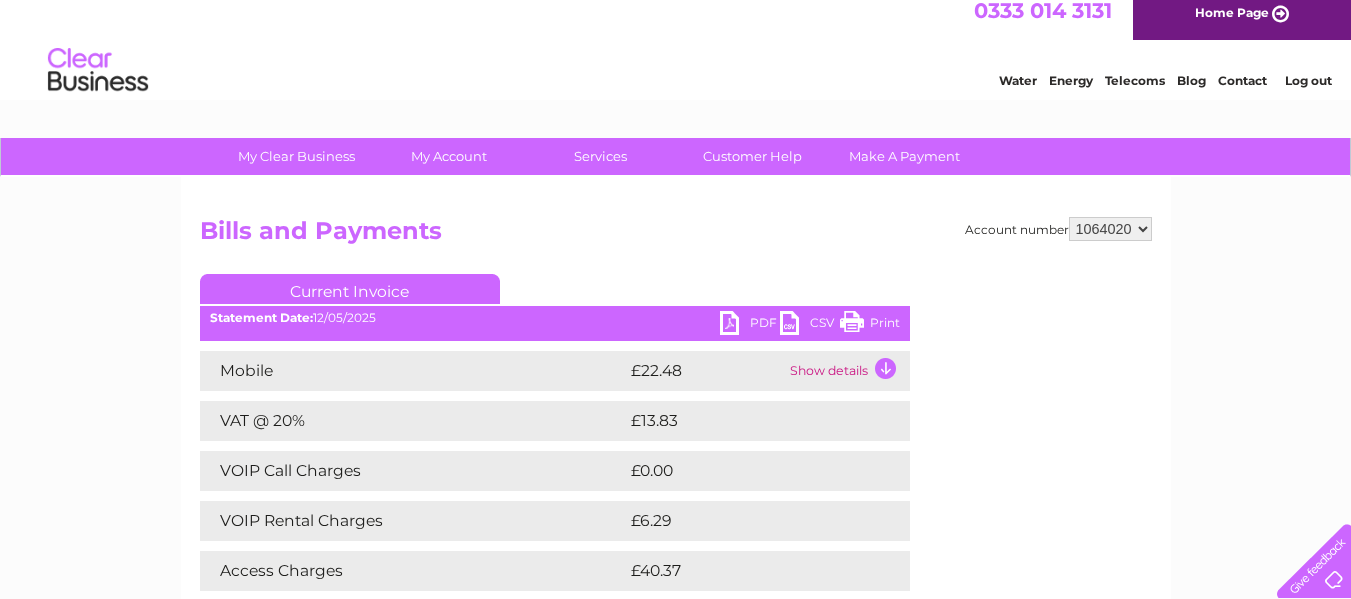 scroll, scrollTop: 0, scrollLeft: 0, axis: both 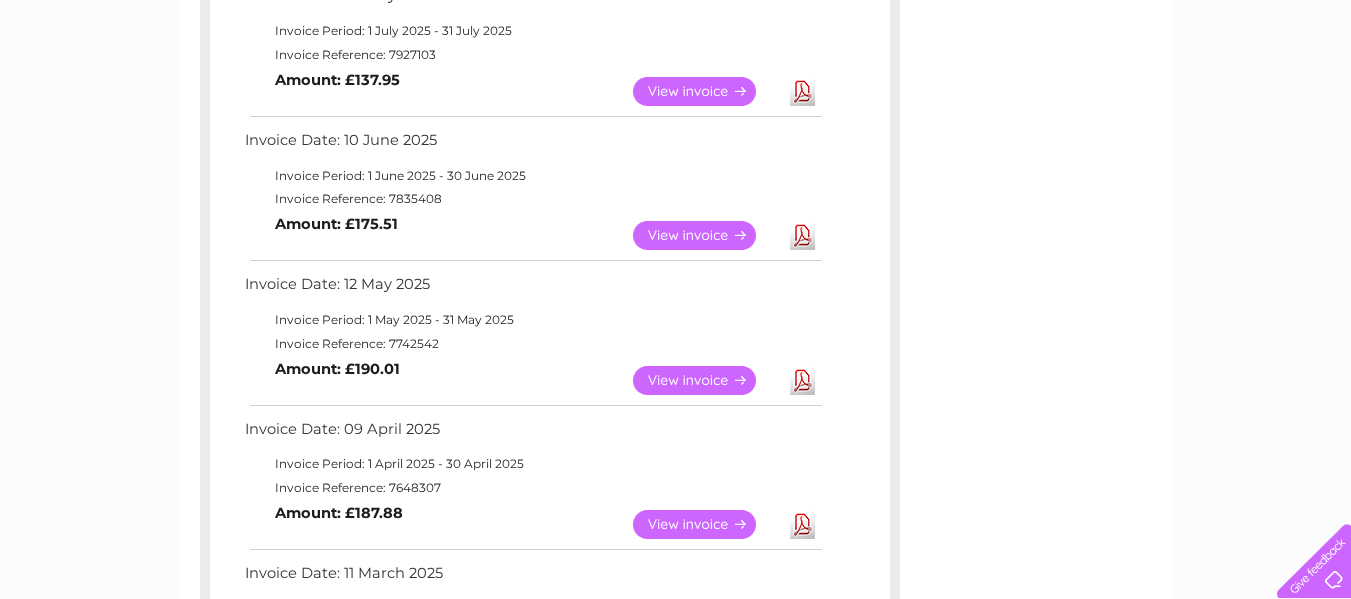 click on "View" at bounding box center (706, 235) 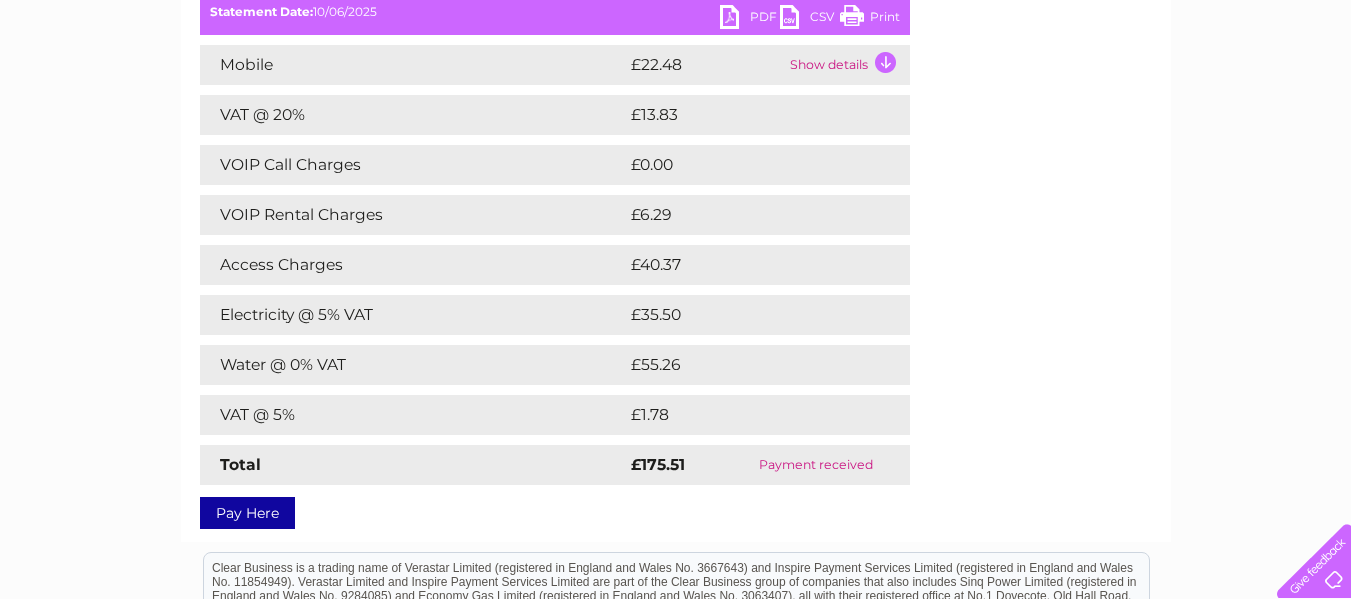 scroll, scrollTop: 319, scrollLeft: 0, axis: vertical 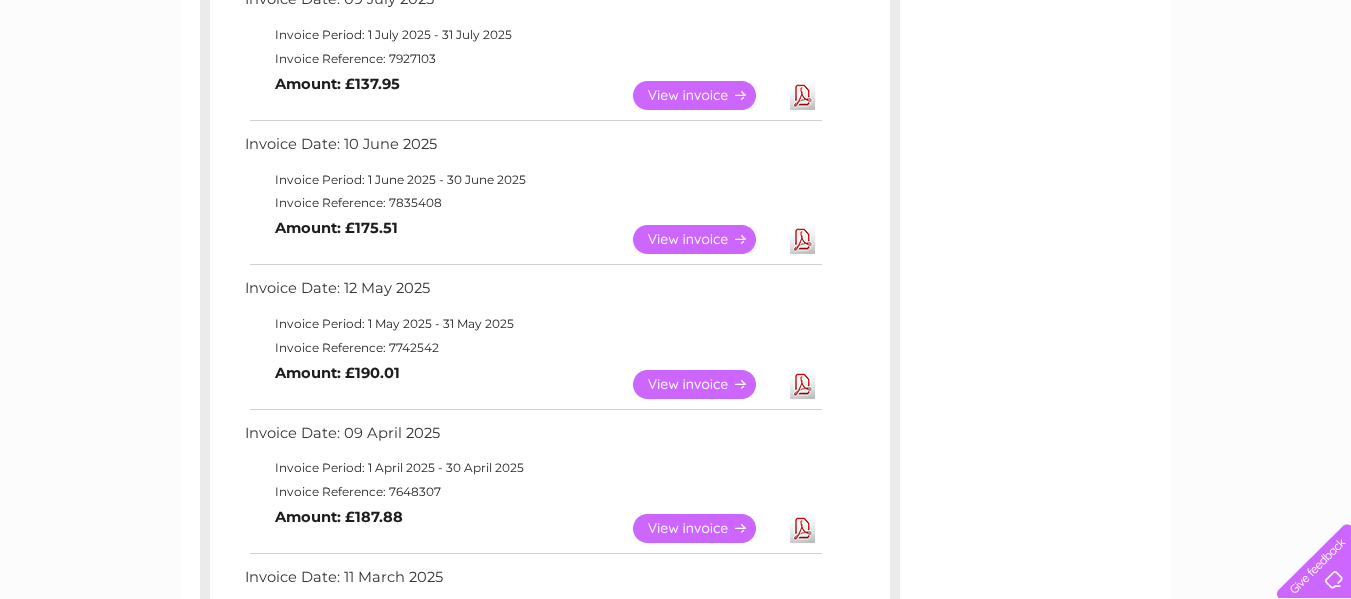 click on "View" at bounding box center (706, 384) 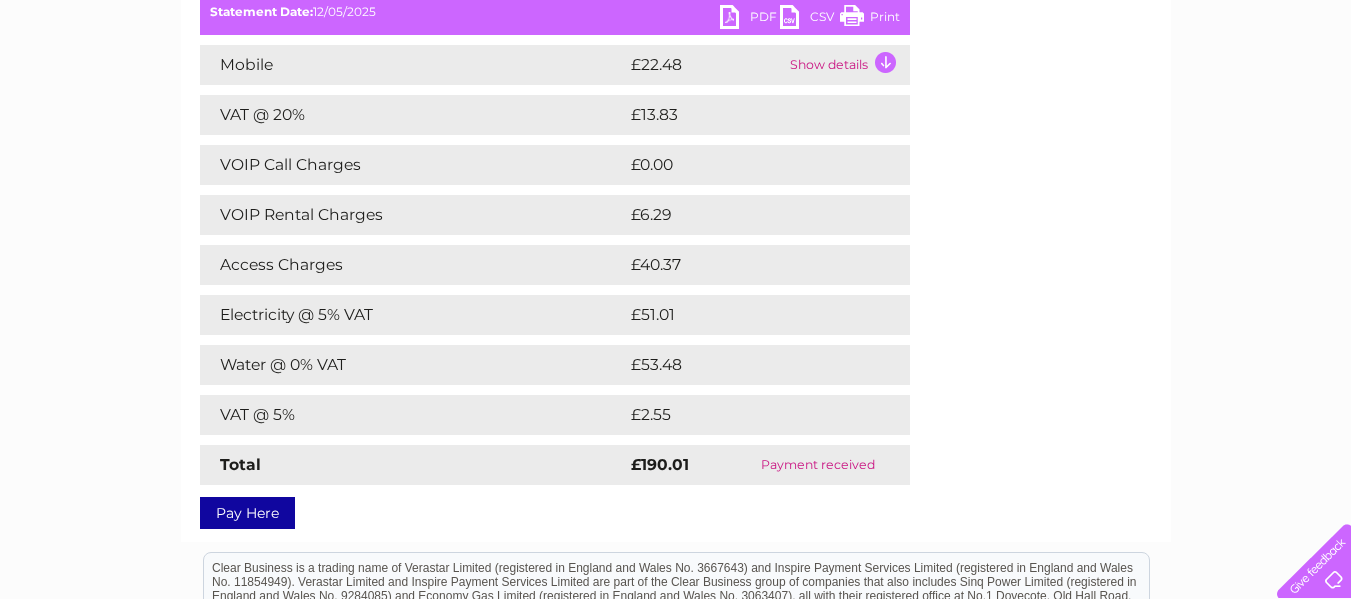 scroll, scrollTop: 309, scrollLeft: 0, axis: vertical 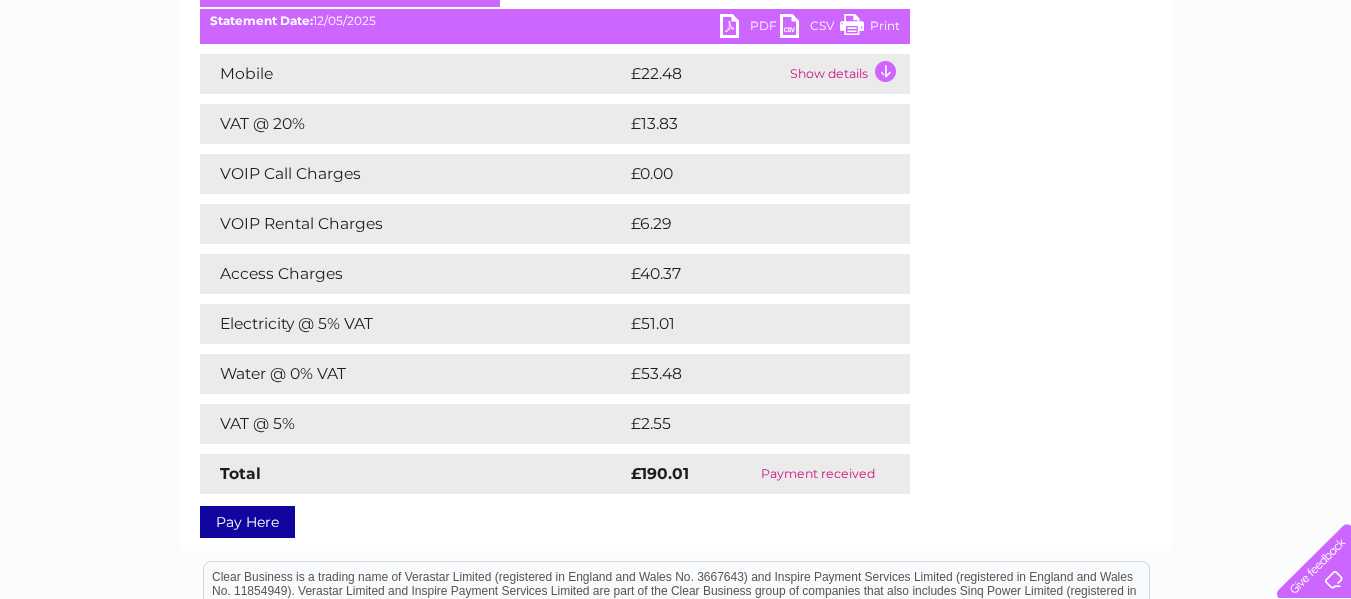 click on "Current Invoice" at bounding box center [555, -5] 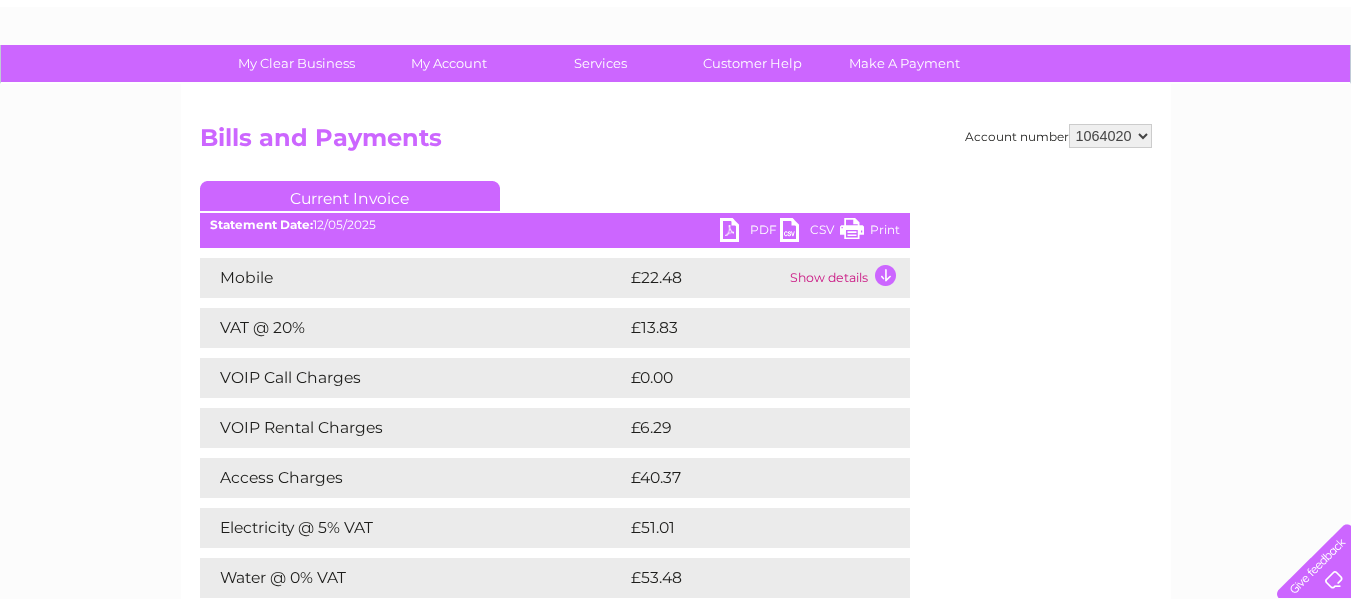 scroll, scrollTop: 0, scrollLeft: 0, axis: both 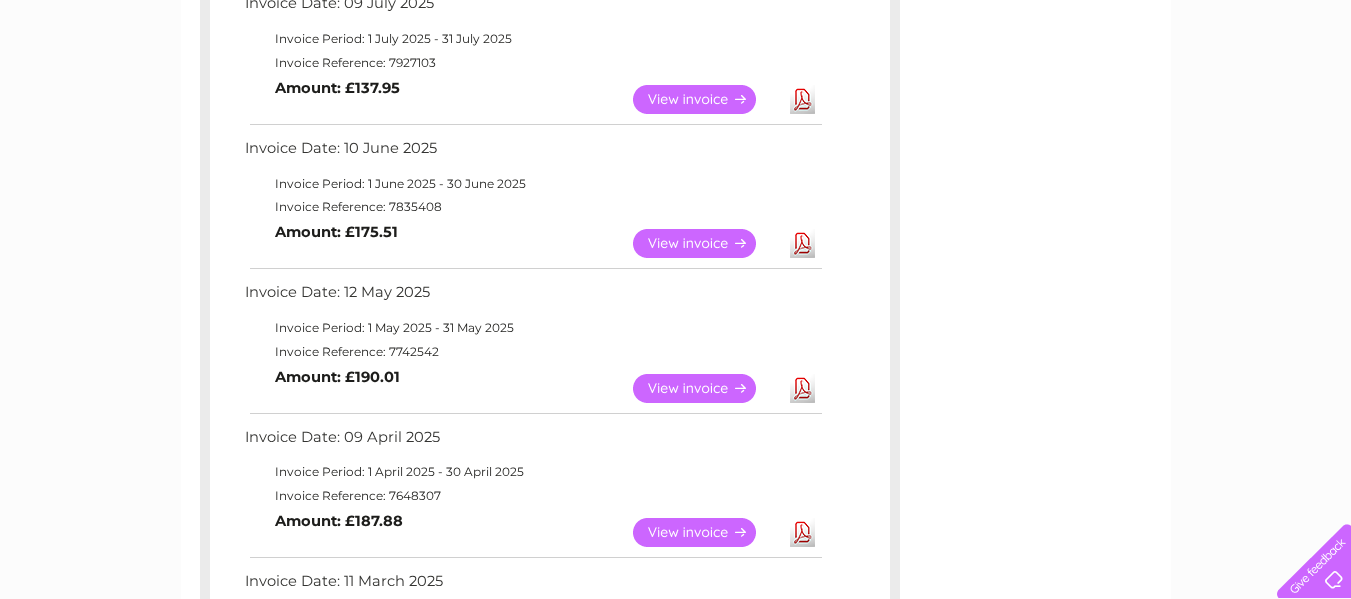 click on "View" at bounding box center (706, 532) 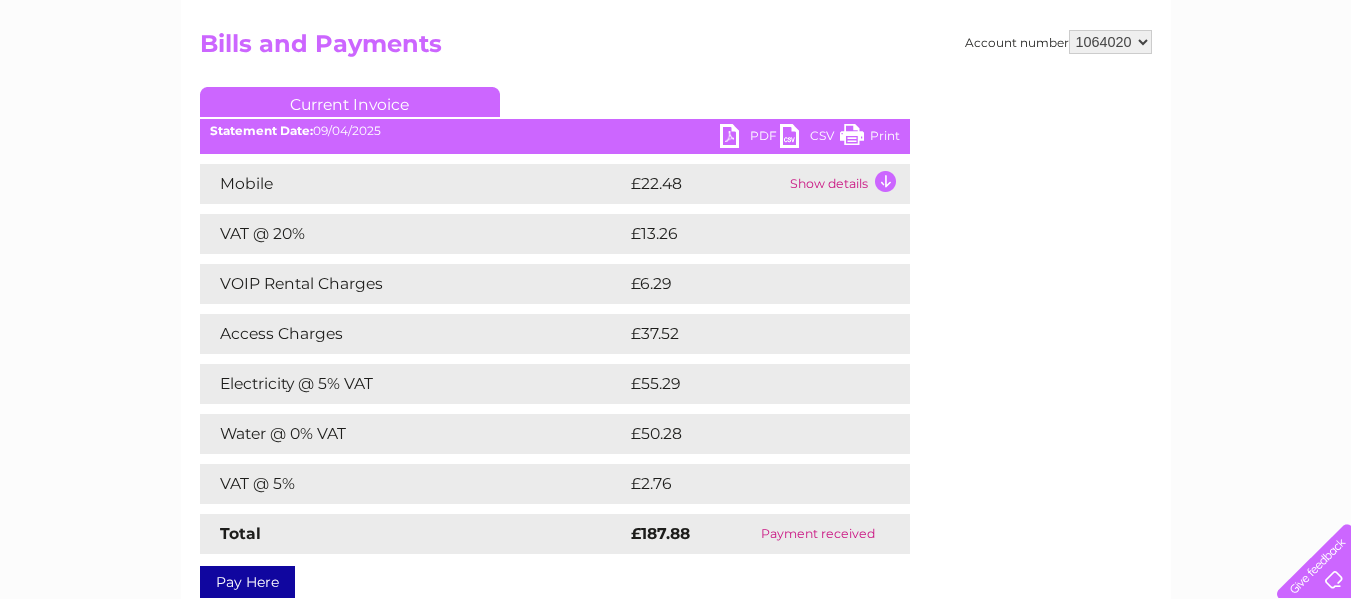 scroll, scrollTop: 254, scrollLeft: 0, axis: vertical 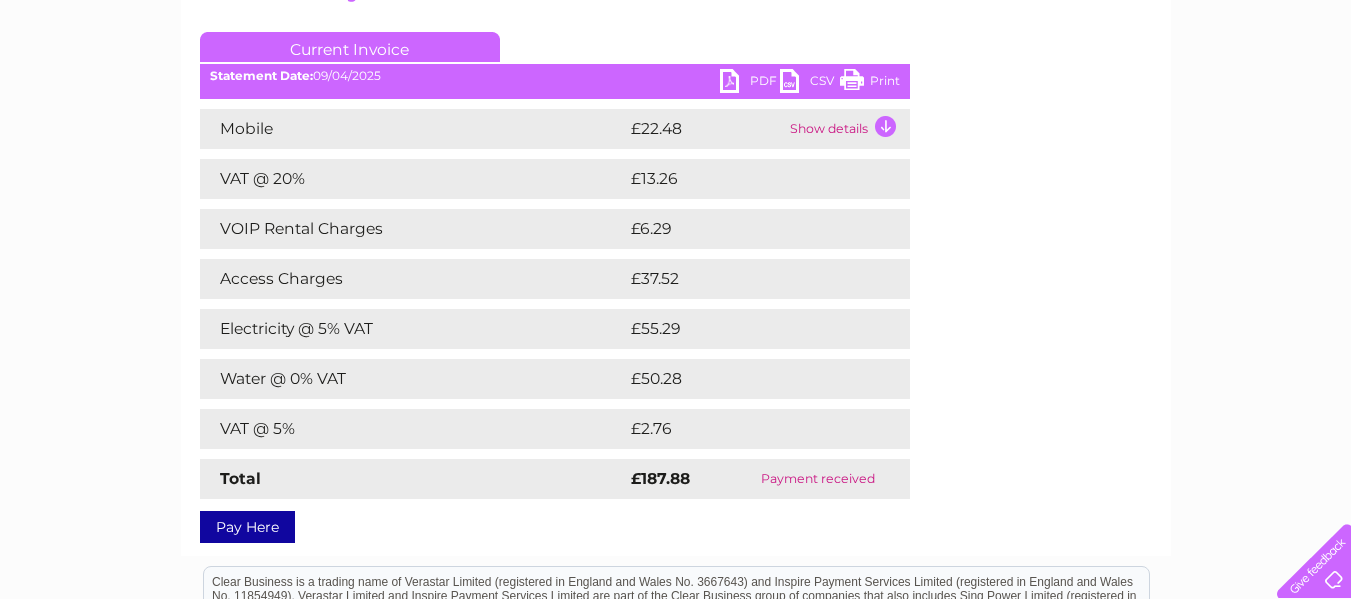 click on "Print" at bounding box center [870, 83] 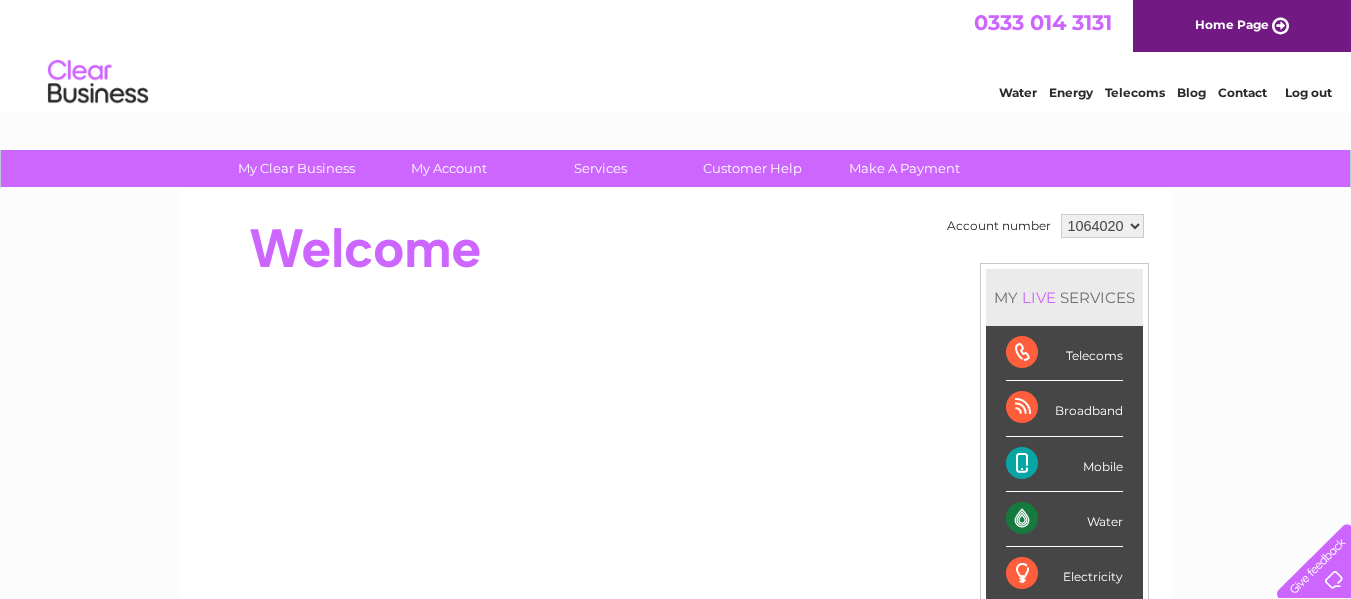 scroll, scrollTop: 0, scrollLeft: 0, axis: both 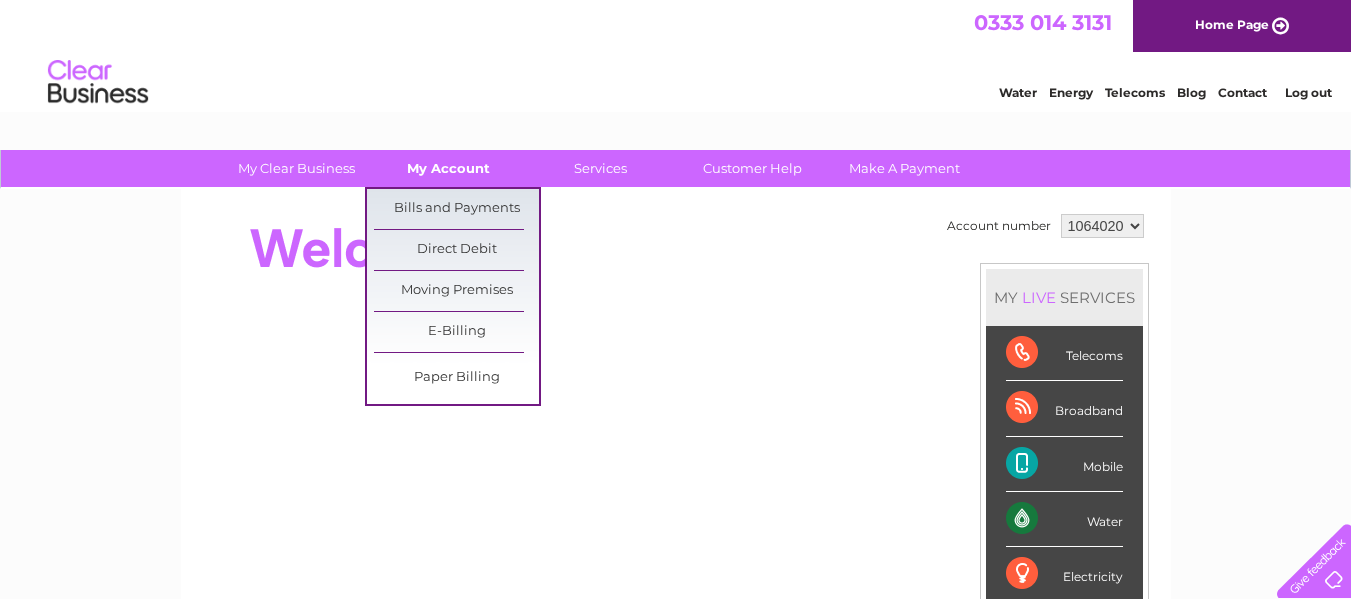 click on "My Account" at bounding box center [448, 168] 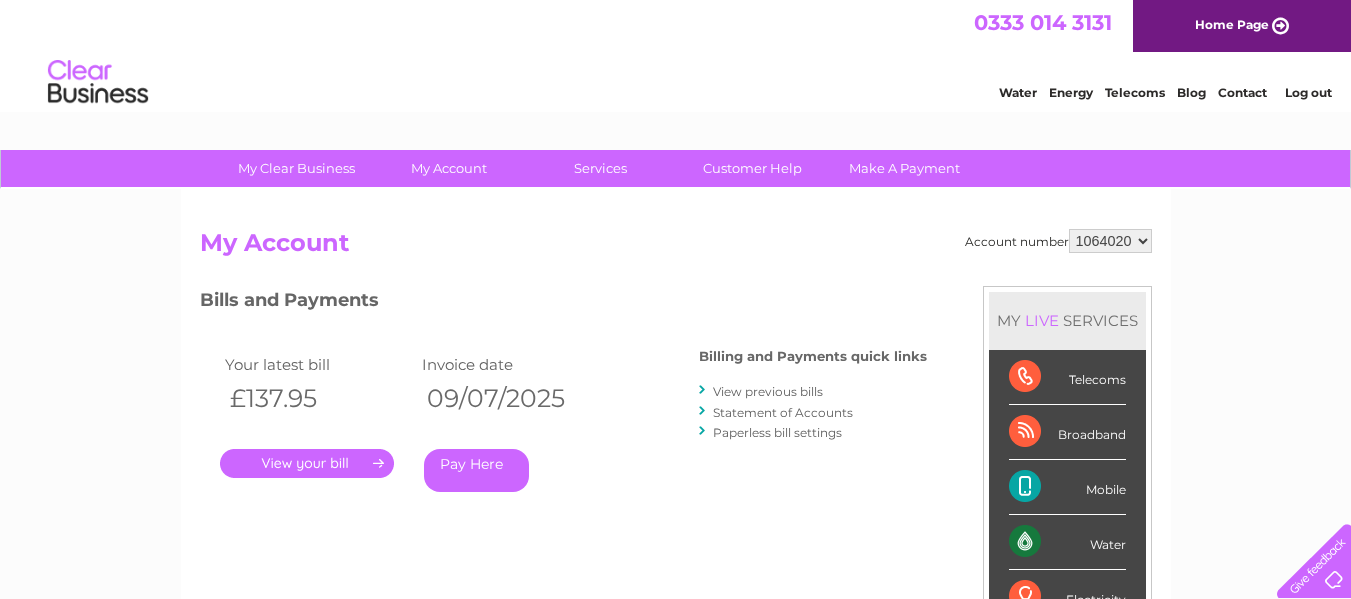 scroll, scrollTop: 0, scrollLeft: 0, axis: both 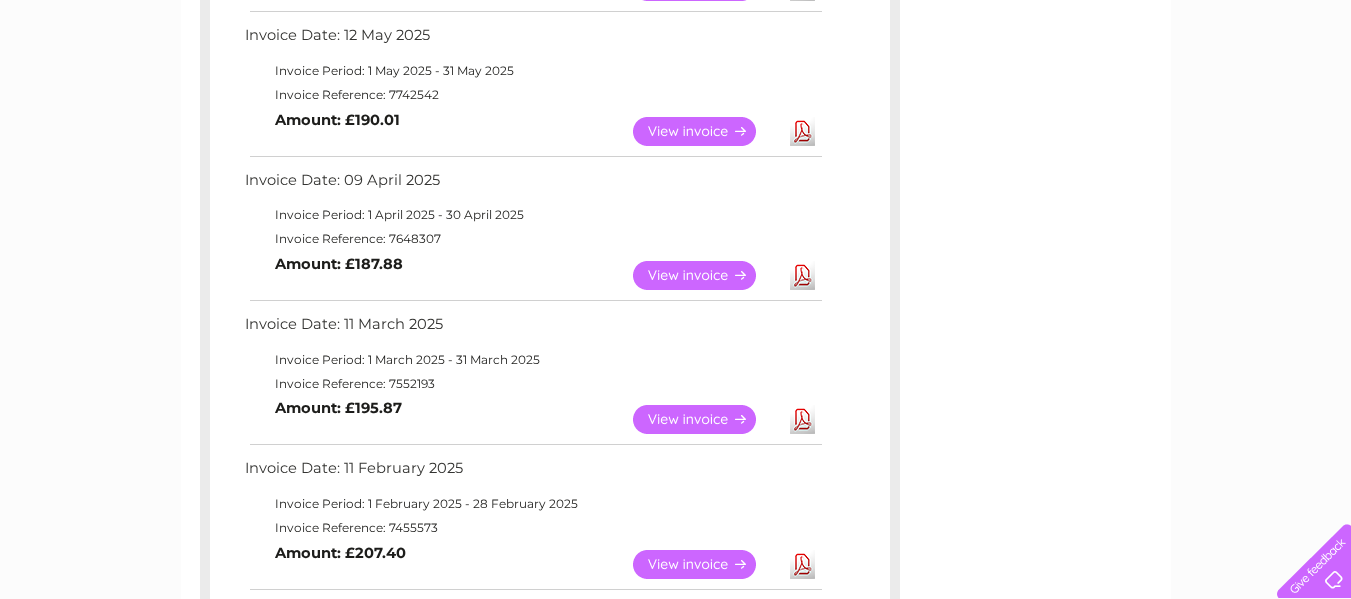 click on "View" at bounding box center [706, 275] 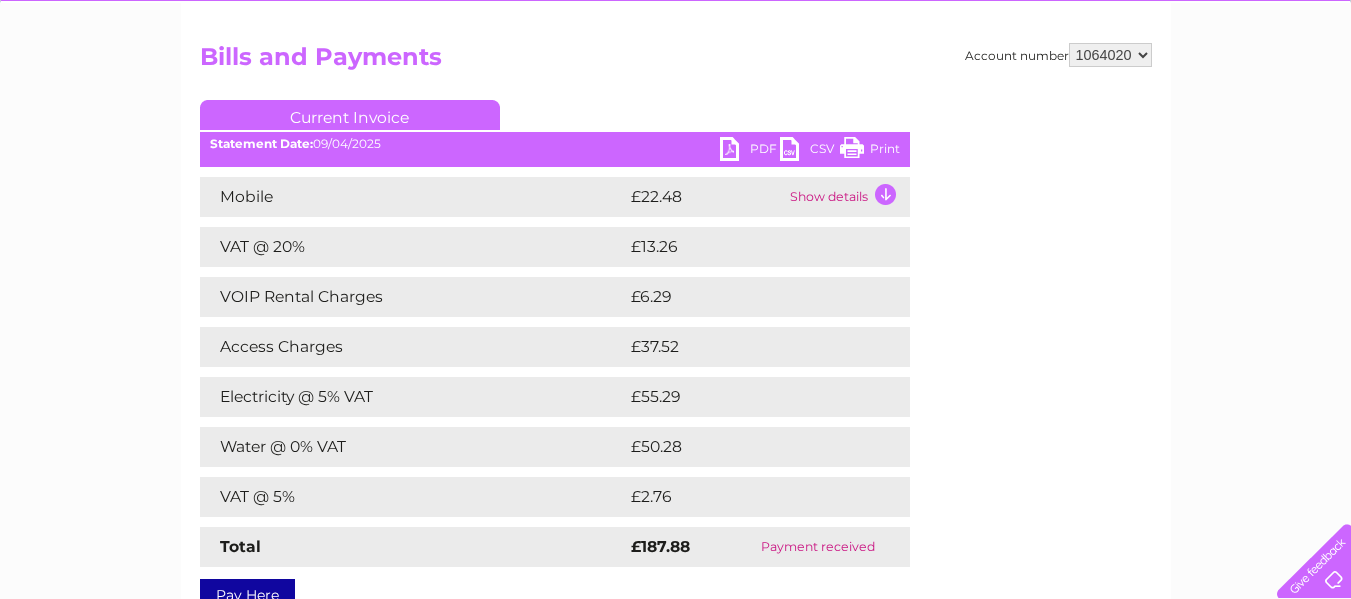 scroll, scrollTop: 187, scrollLeft: 0, axis: vertical 